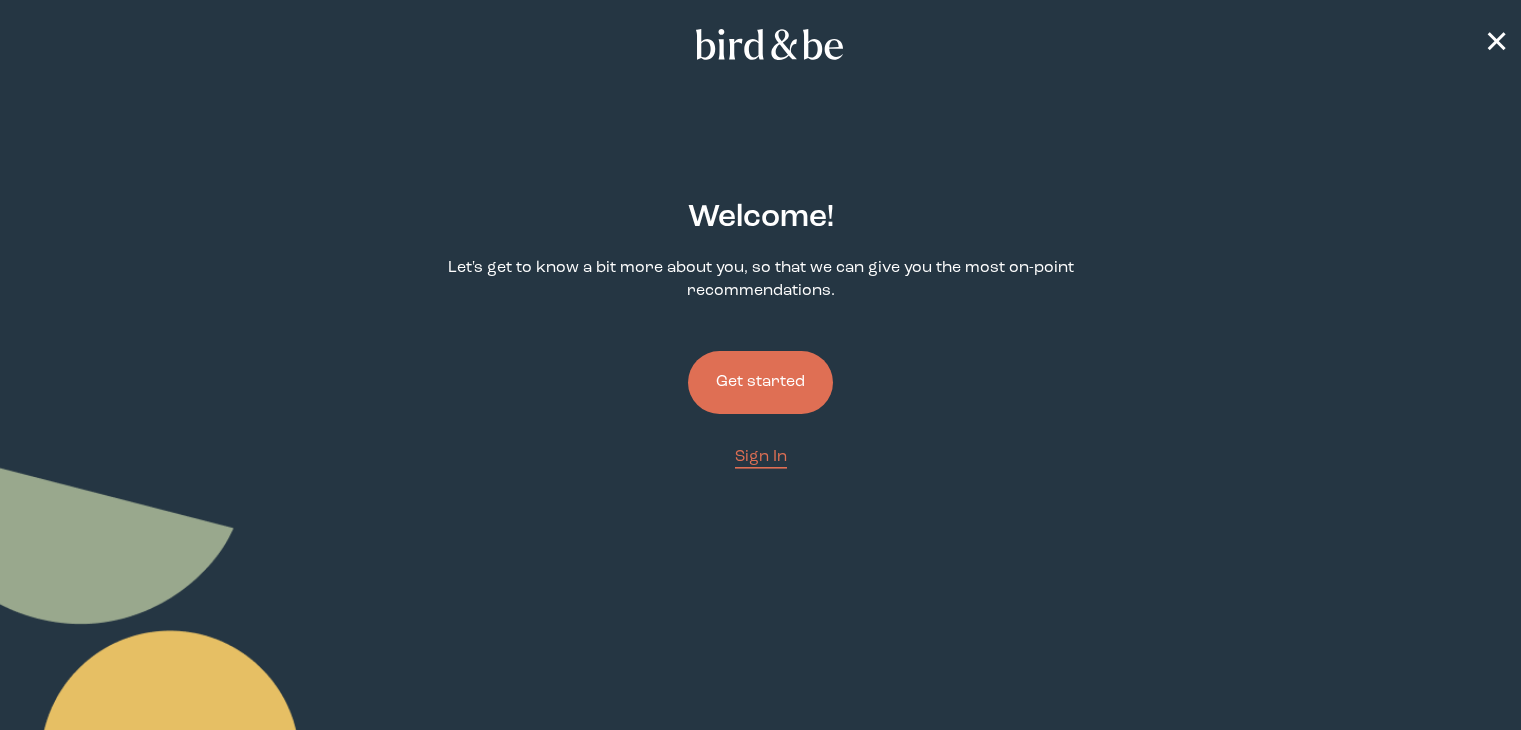 scroll, scrollTop: 0, scrollLeft: 0, axis: both 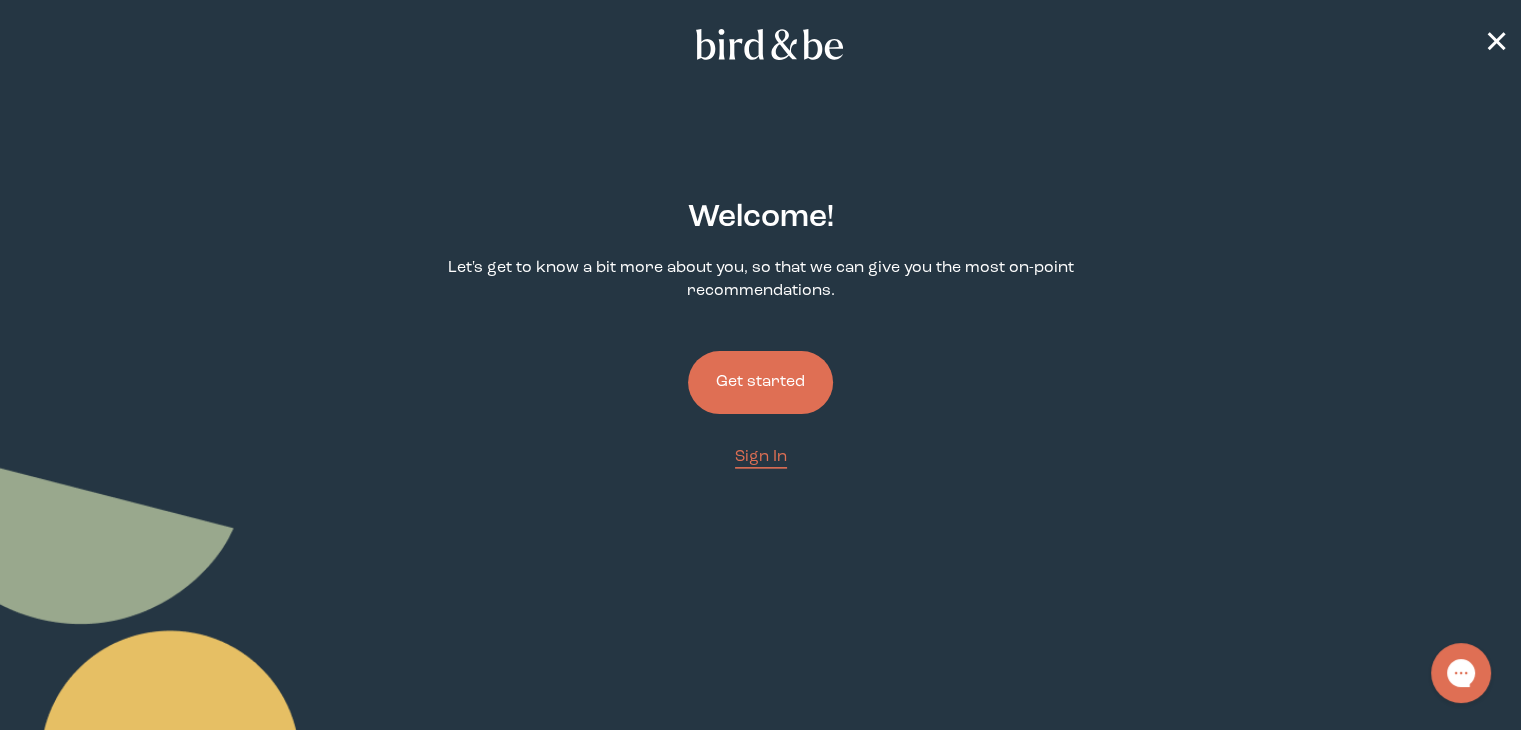 click on "Get started" at bounding box center [760, 382] 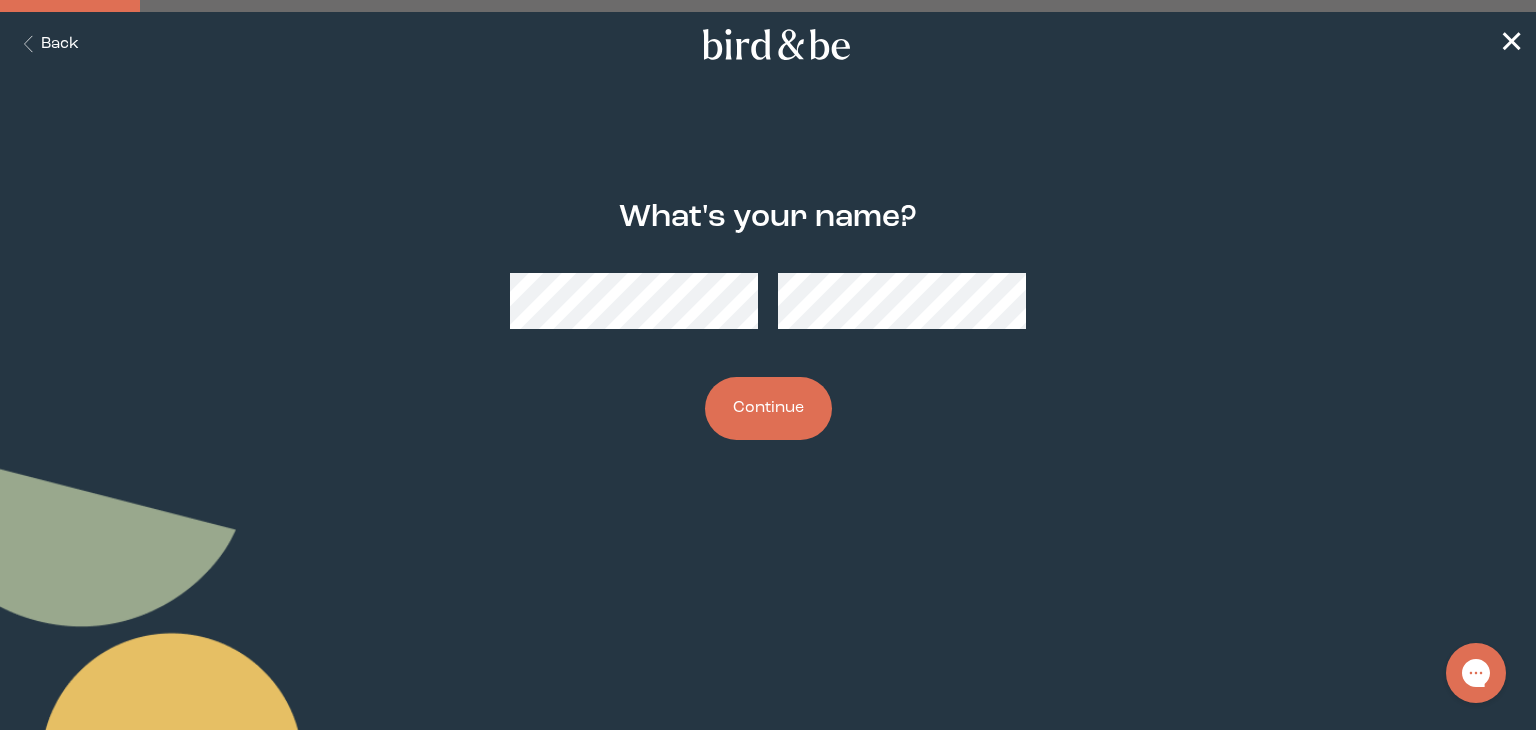 click on "Continue" at bounding box center (768, 408) 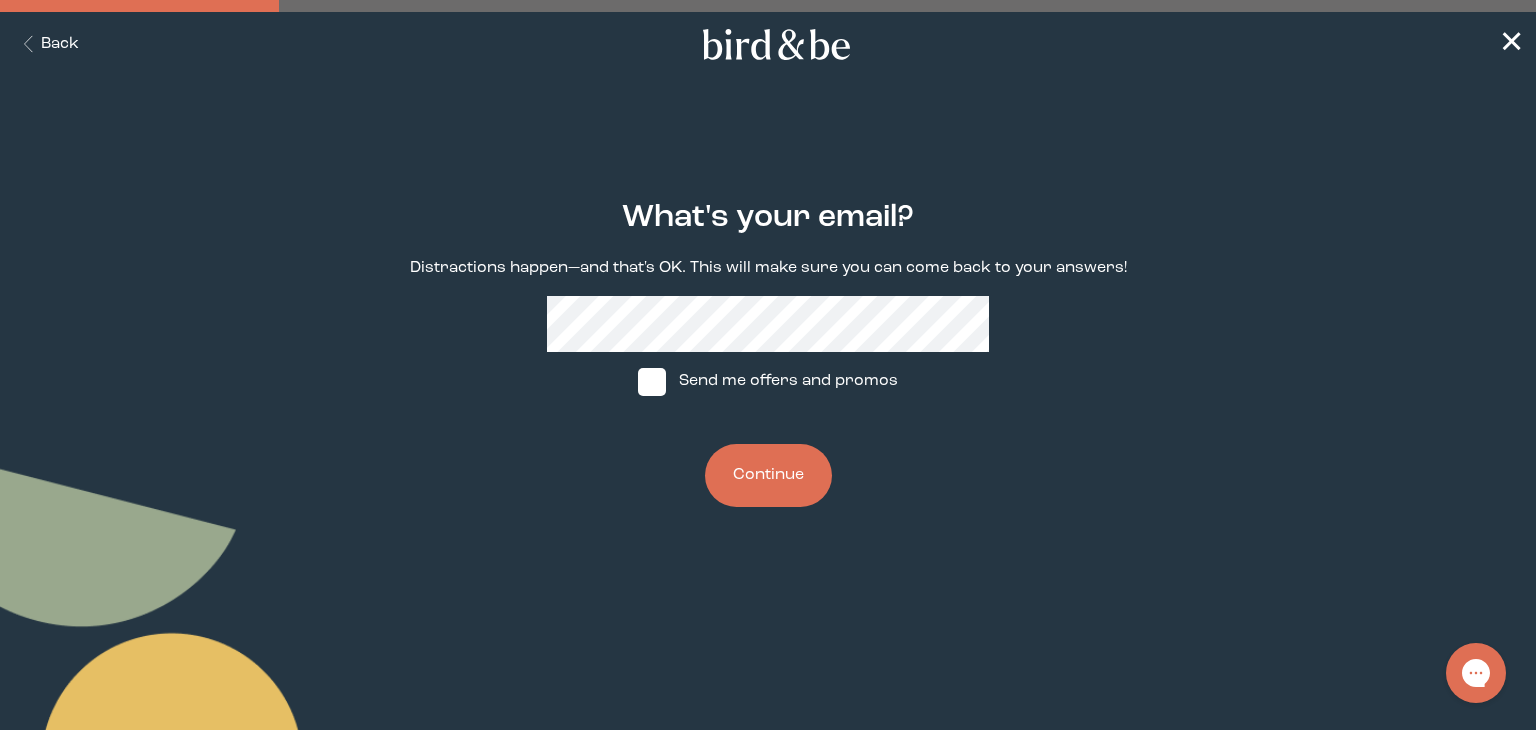 click at bounding box center (652, 382) 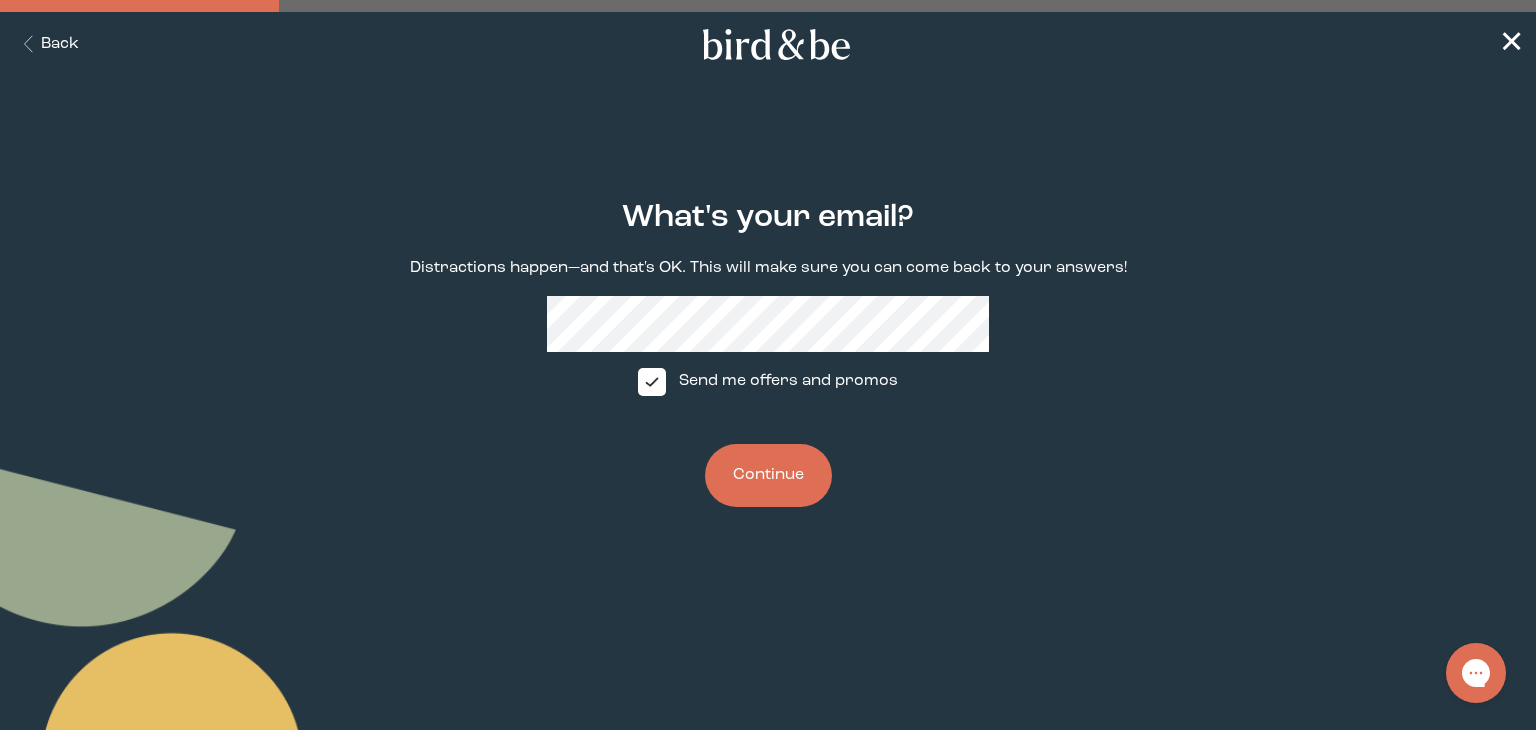 click on "Continue" at bounding box center [768, 475] 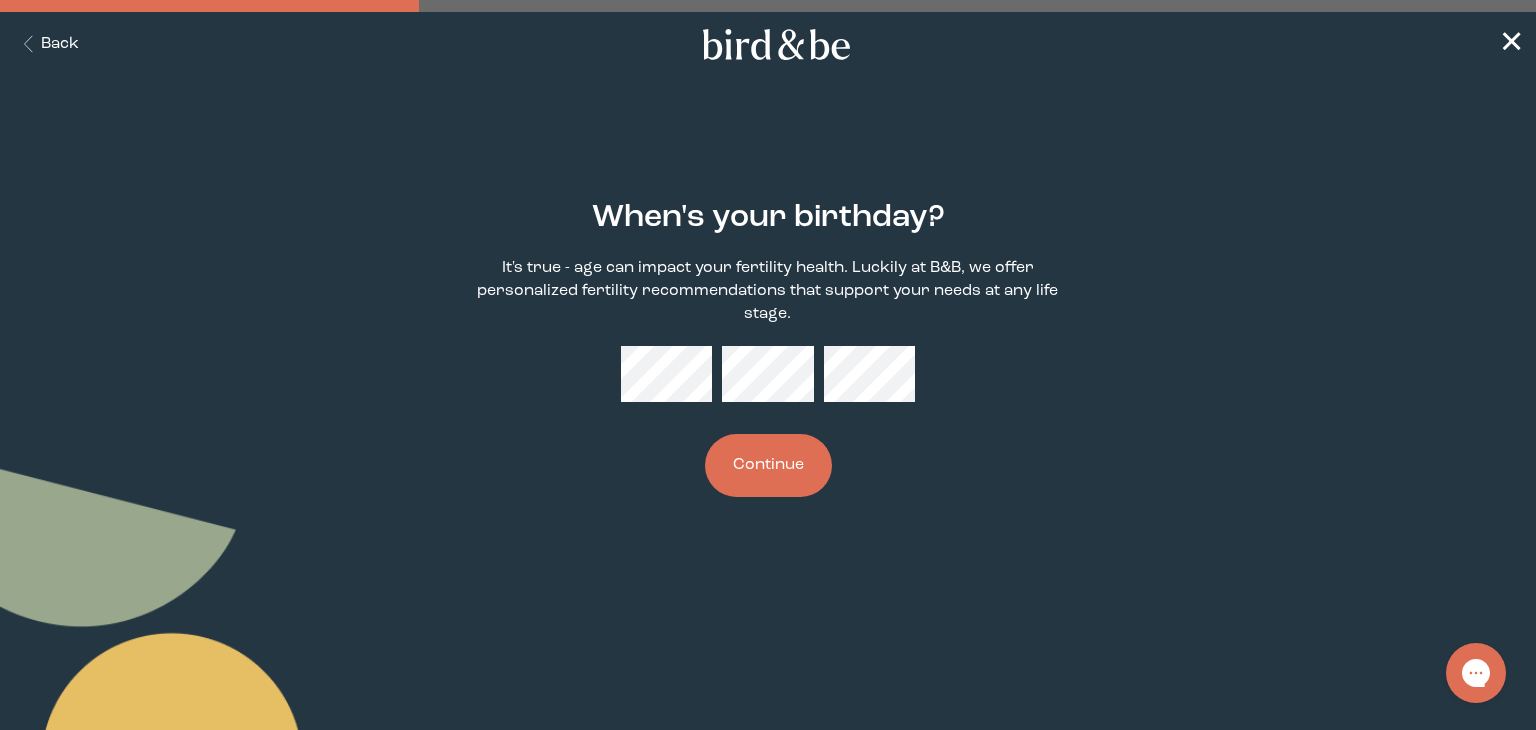click on "Continue" at bounding box center (768, 465) 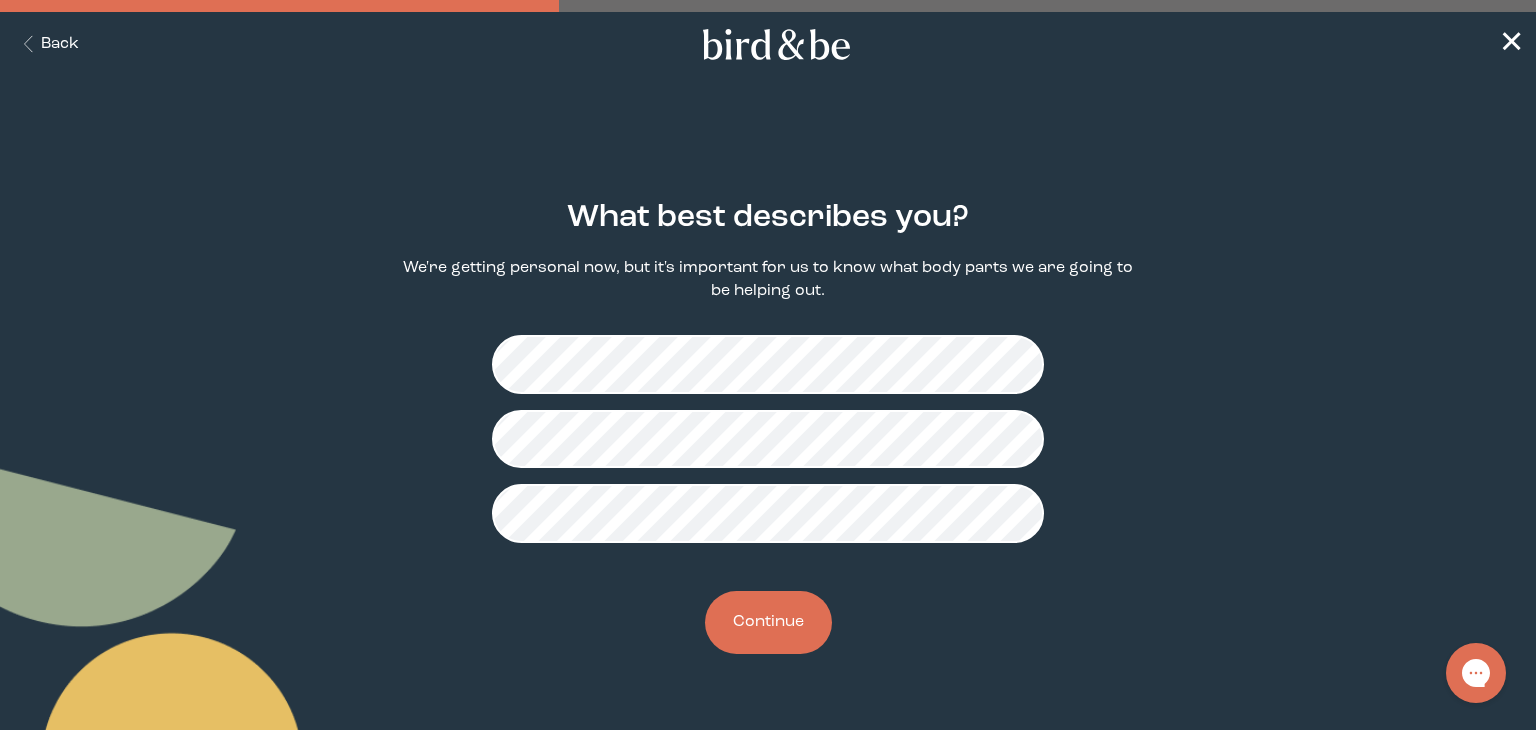 click on "Continue" at bounding box center [768, 622] 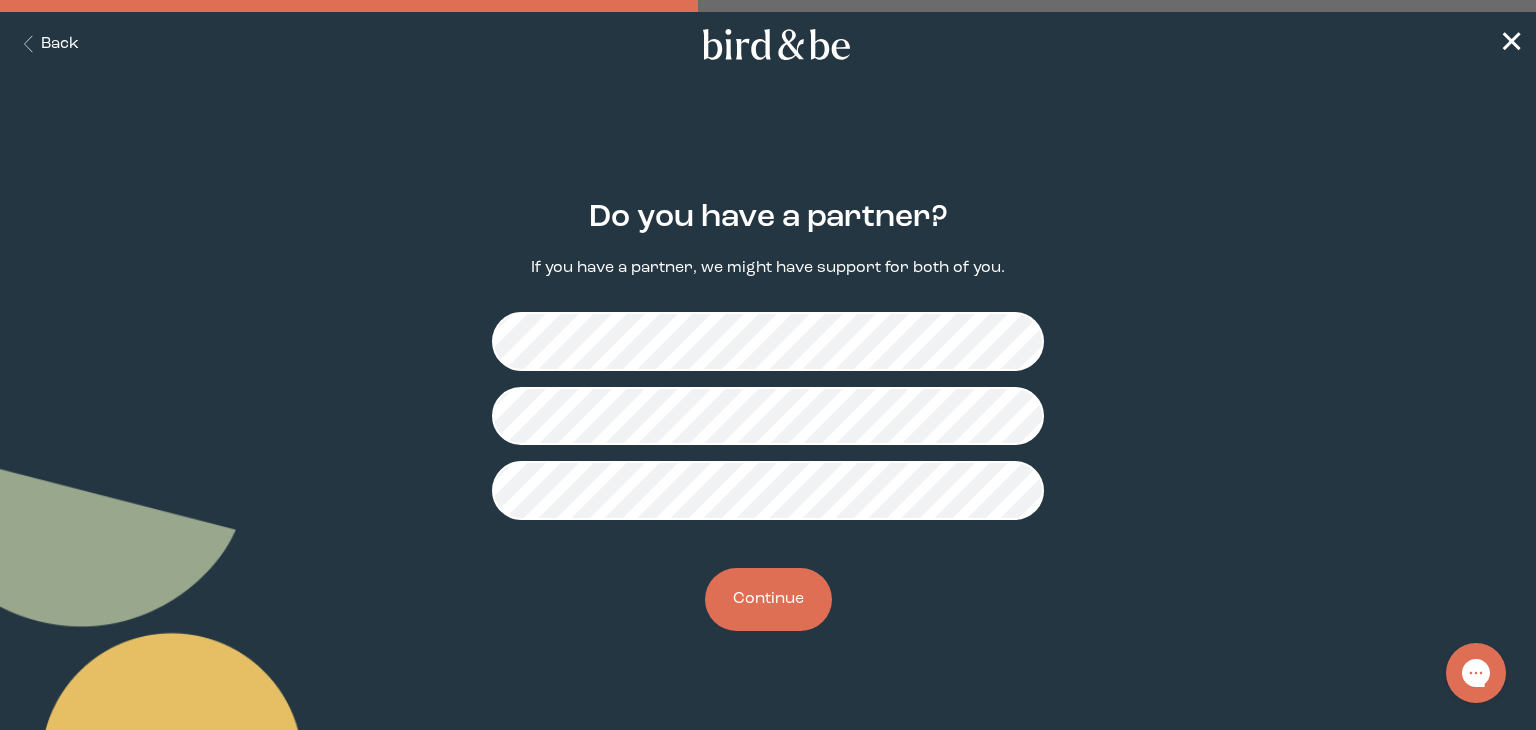 click on "Continue" at bounding box center (768, 599) 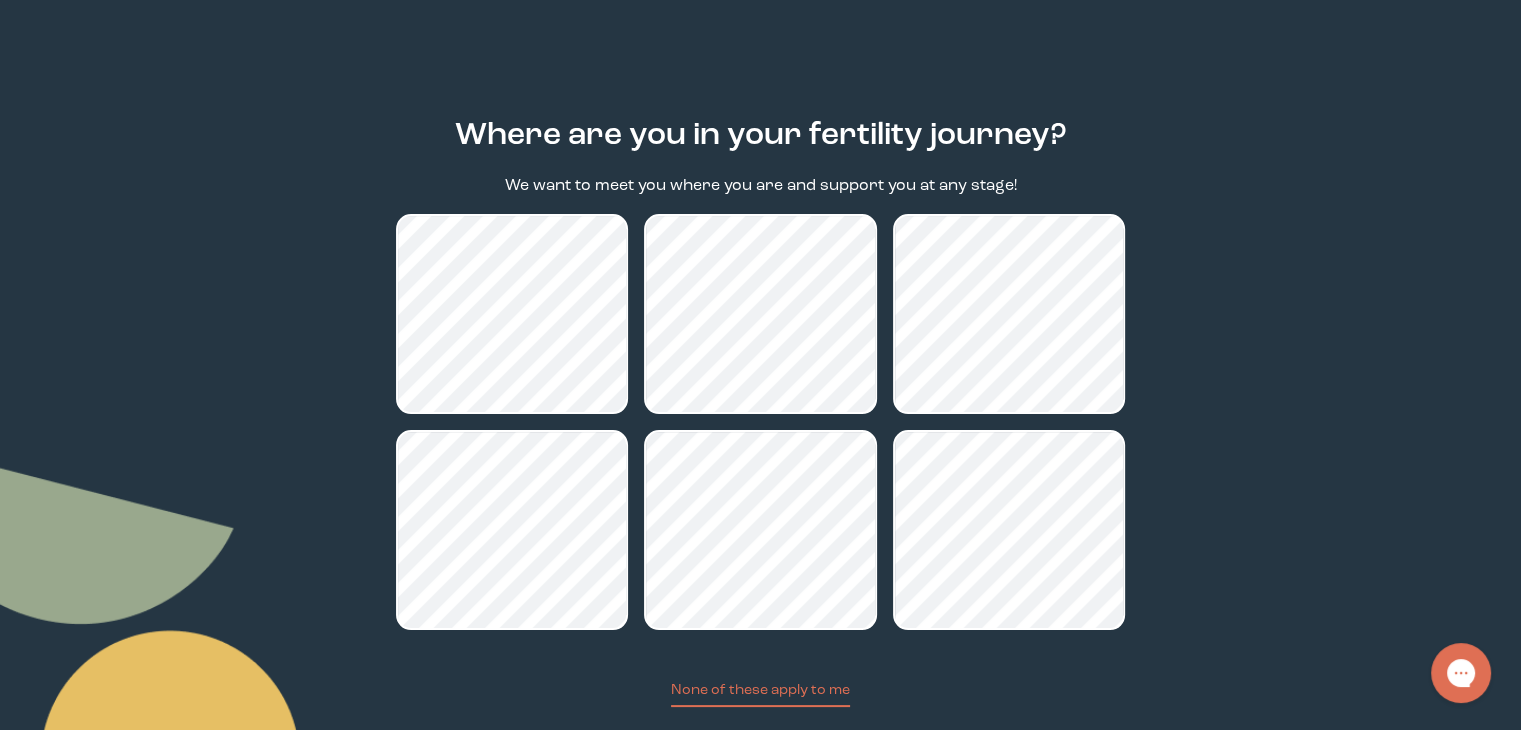 scroll, scrollTop: 84, scrollLeft: 0, axis: vertical 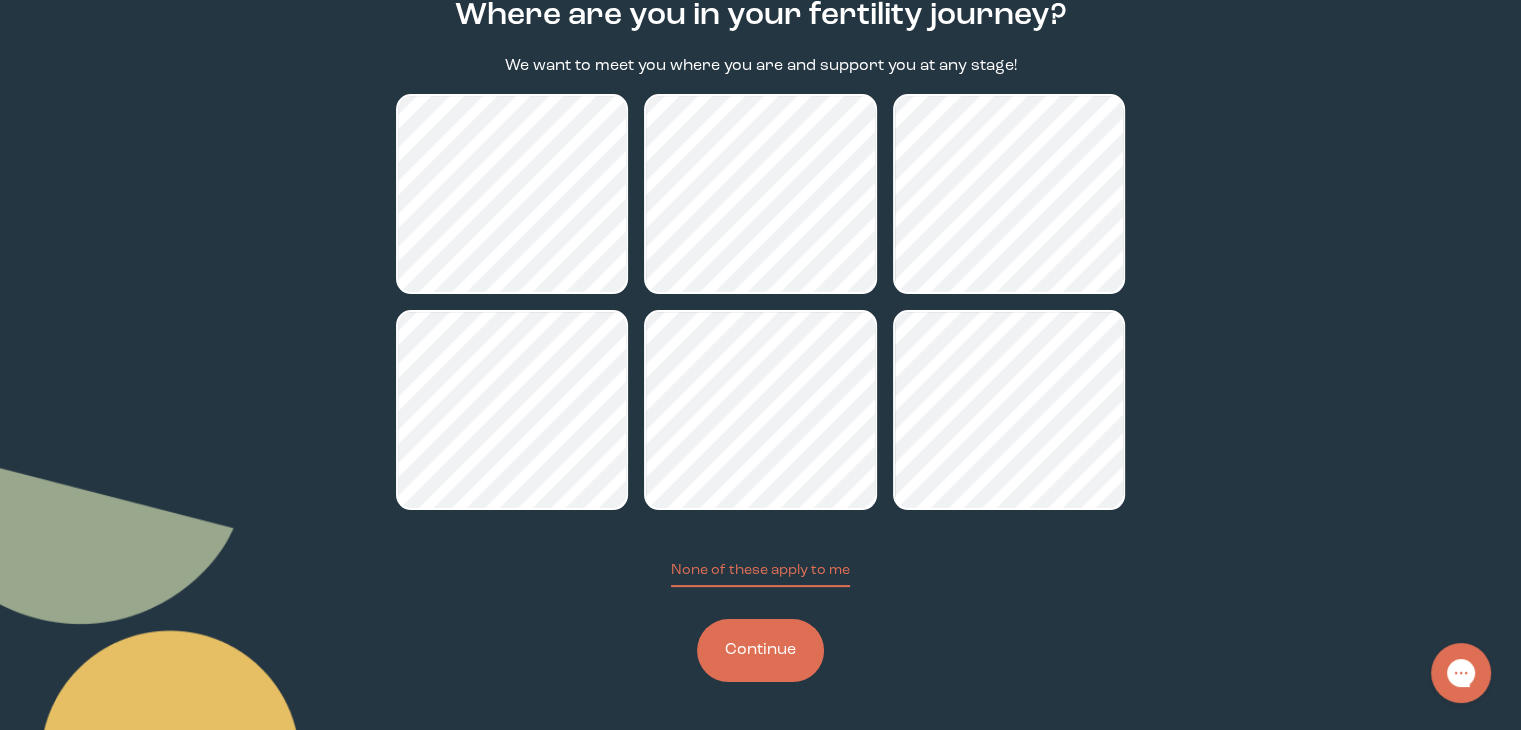 click on "Continue" at bounding box center [760, 650] 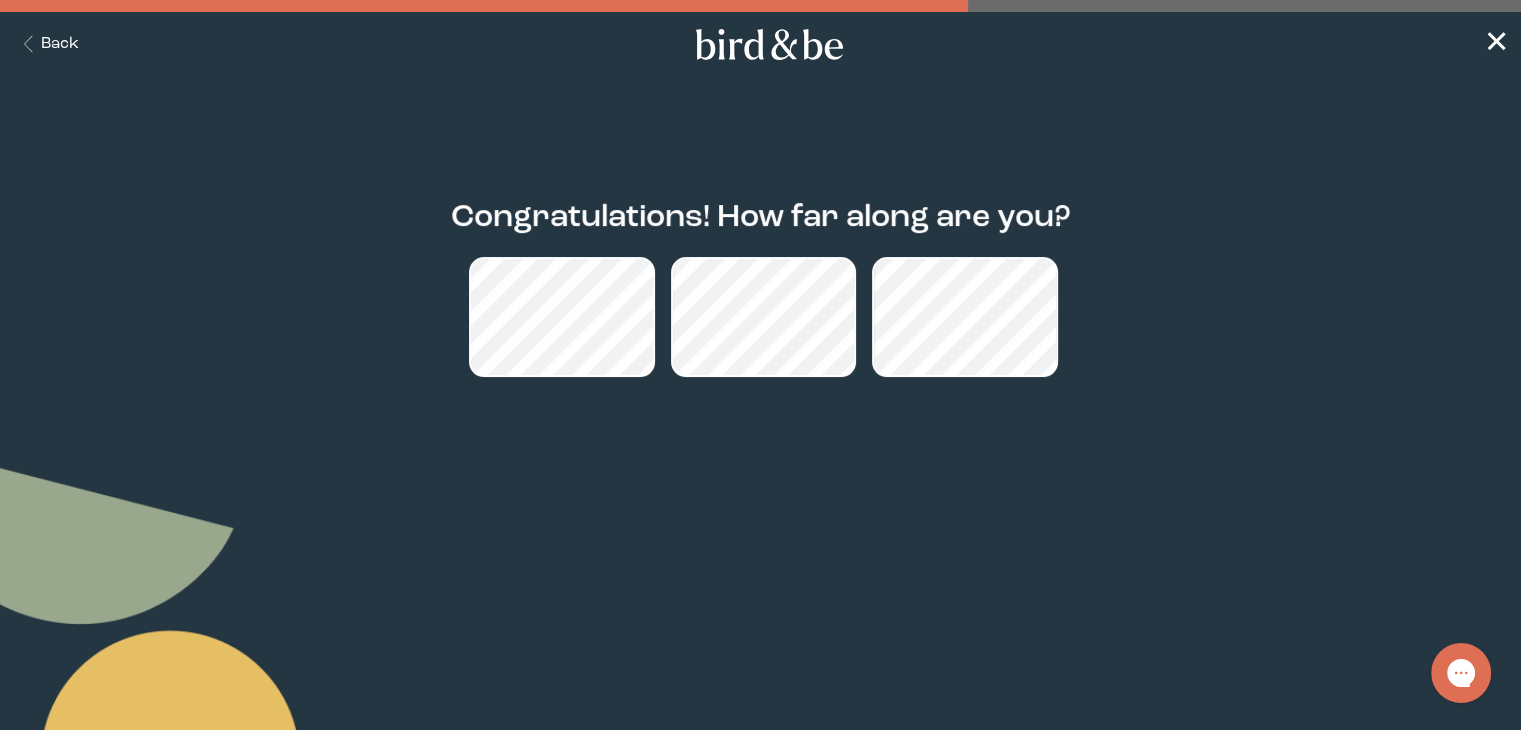 scroll, scrollTop: 0, scrollLeft: 0, axis: both 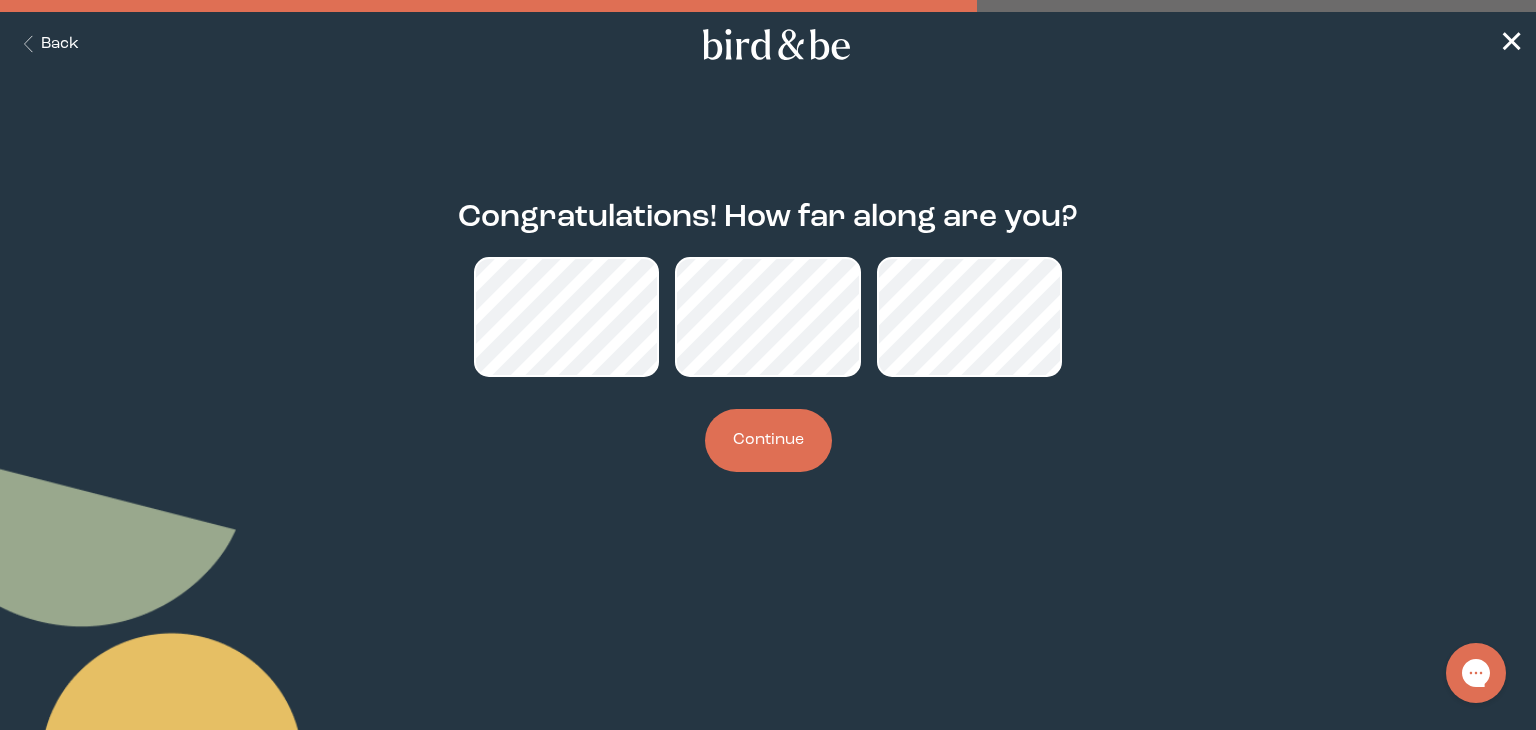 click on "Continue" at bounding box center [768, 440] 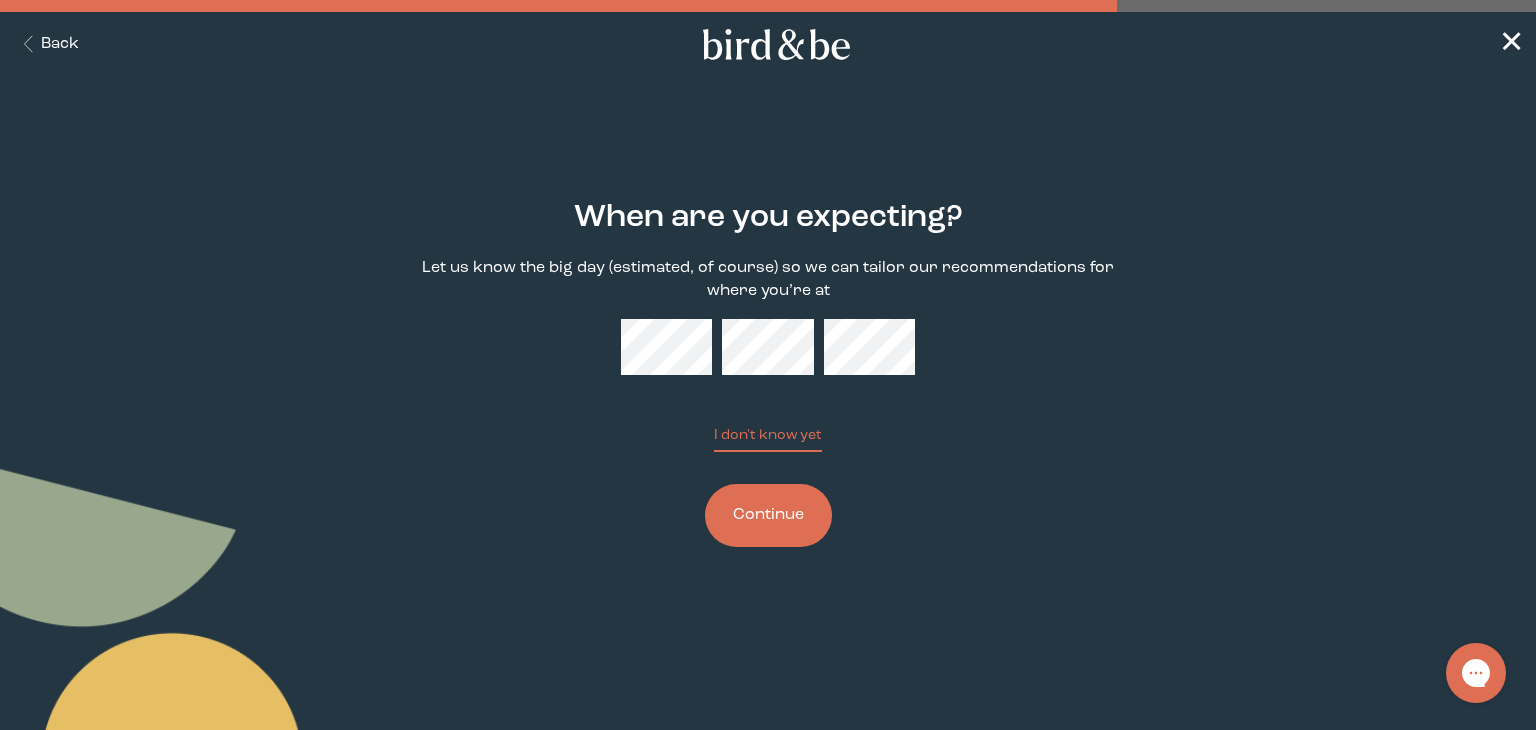 click on "Continue" at bounding box center [768, 515] 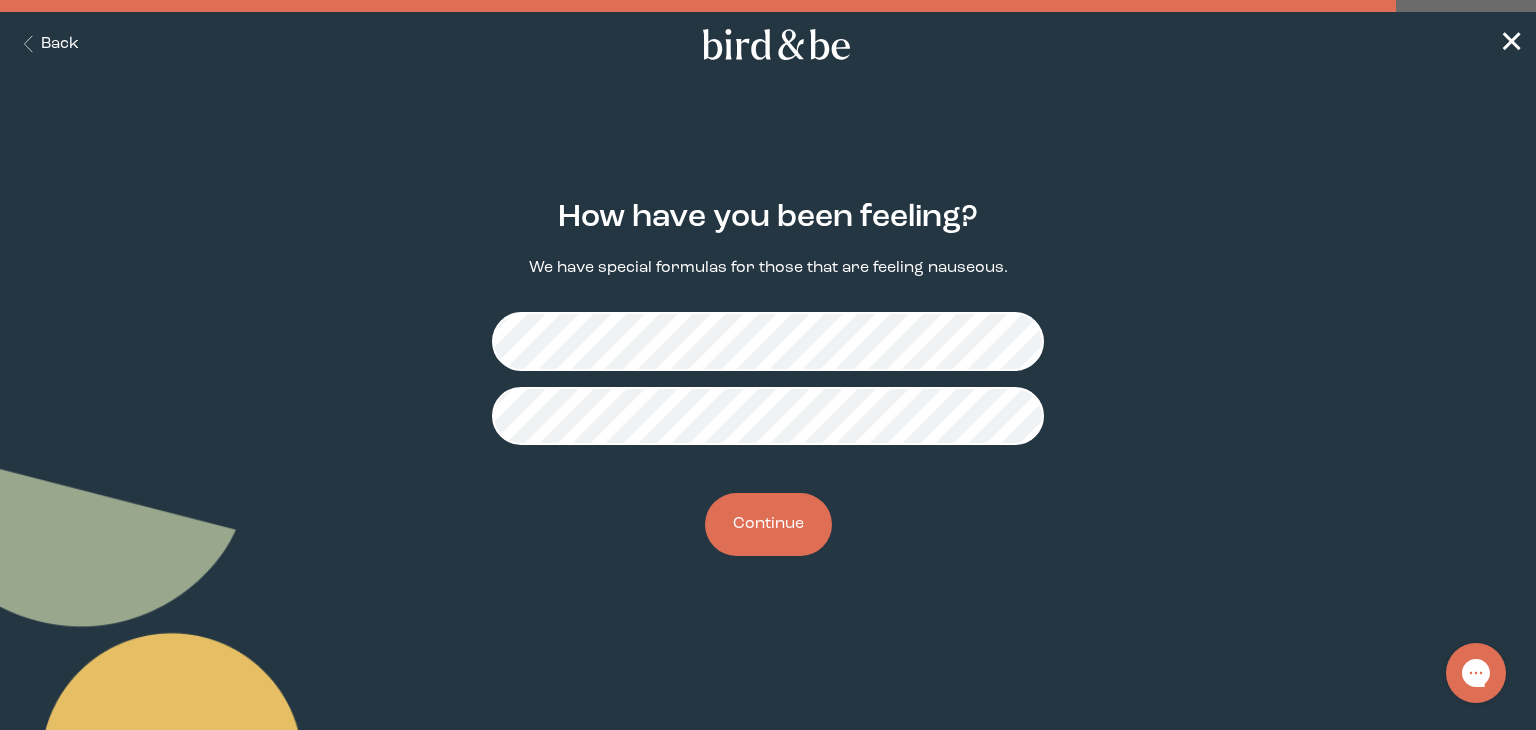 click on "Continue" at bounding box center [768, 524] 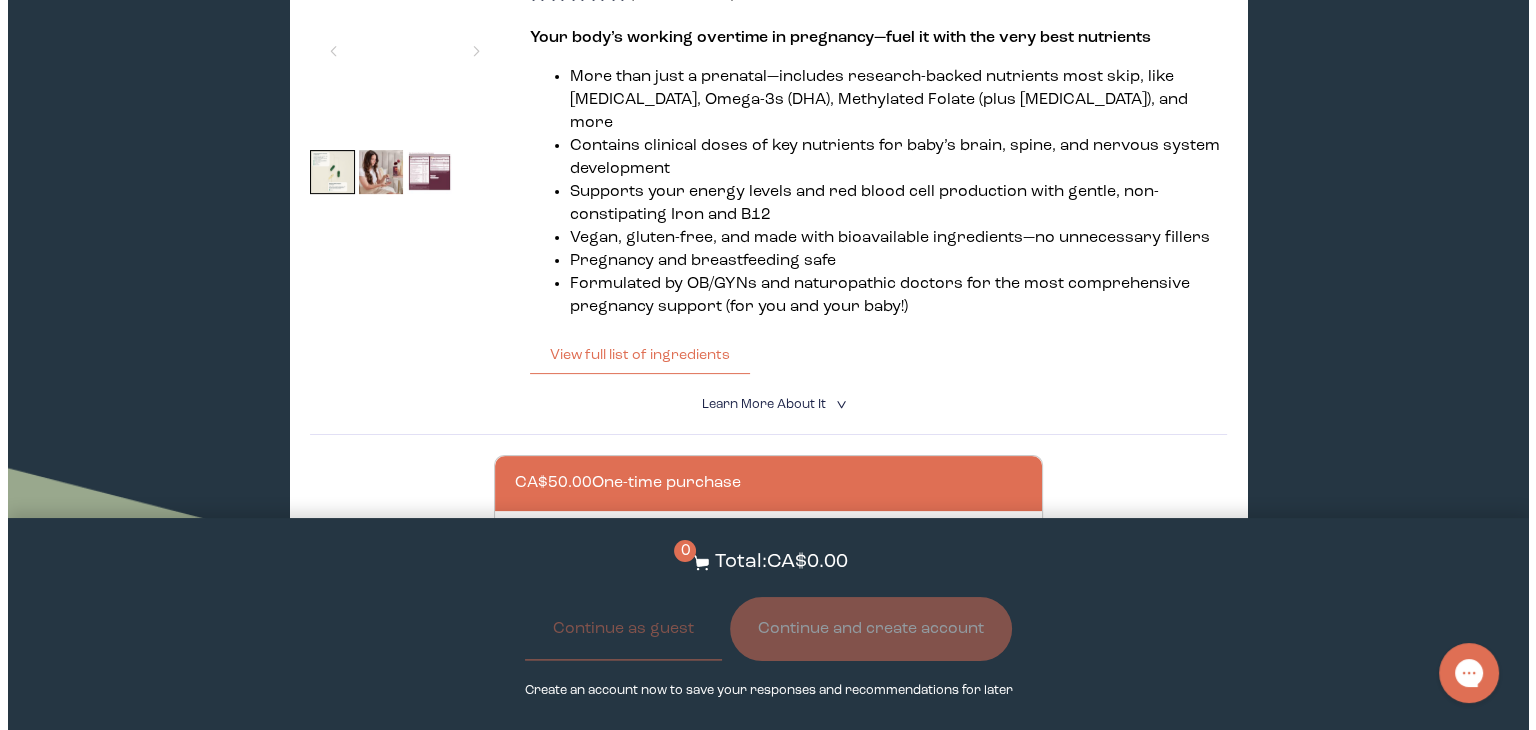 scroll, scrollTop: 307, scrollLeft: 0, axis: vertical 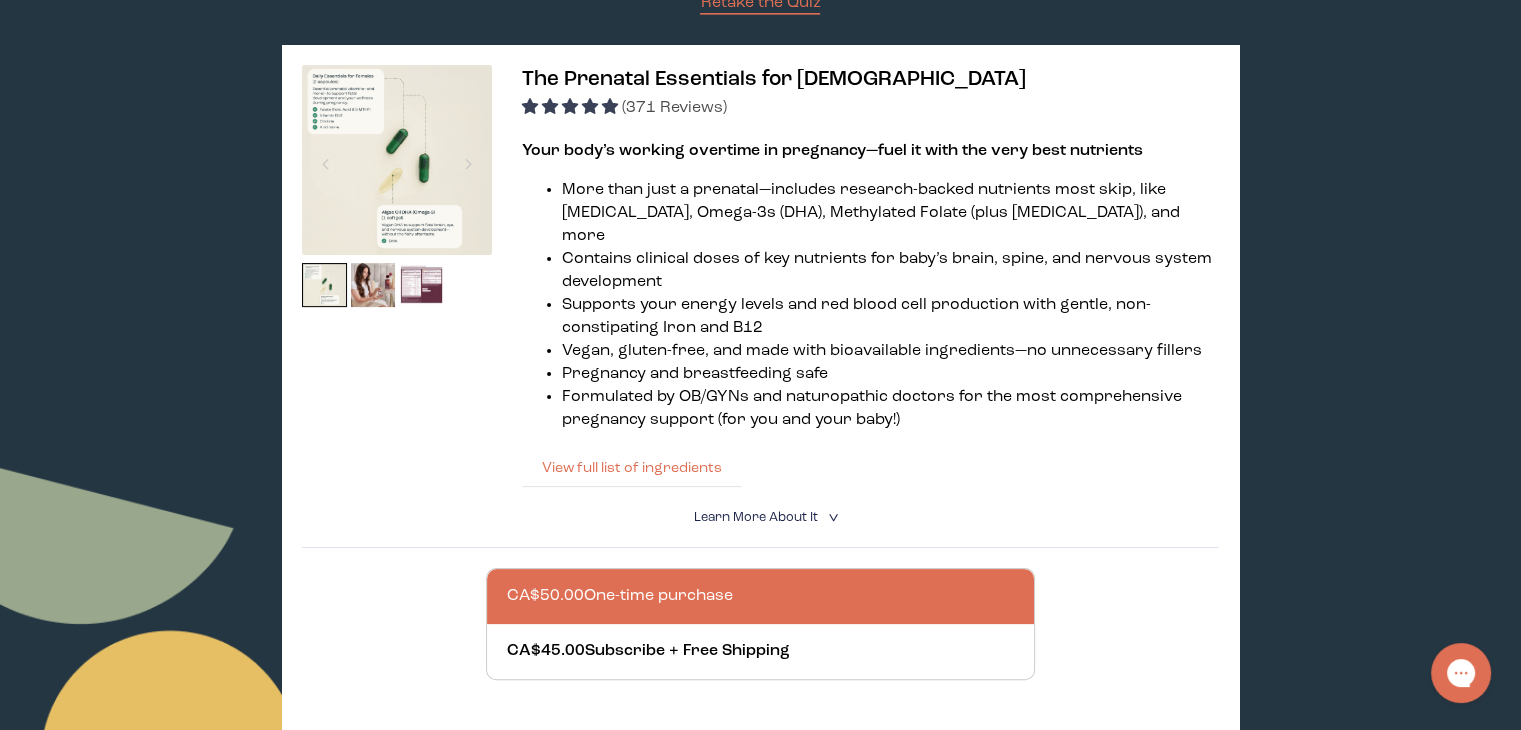 click on "View full list of ingredients" at bounding box center [632, 468] 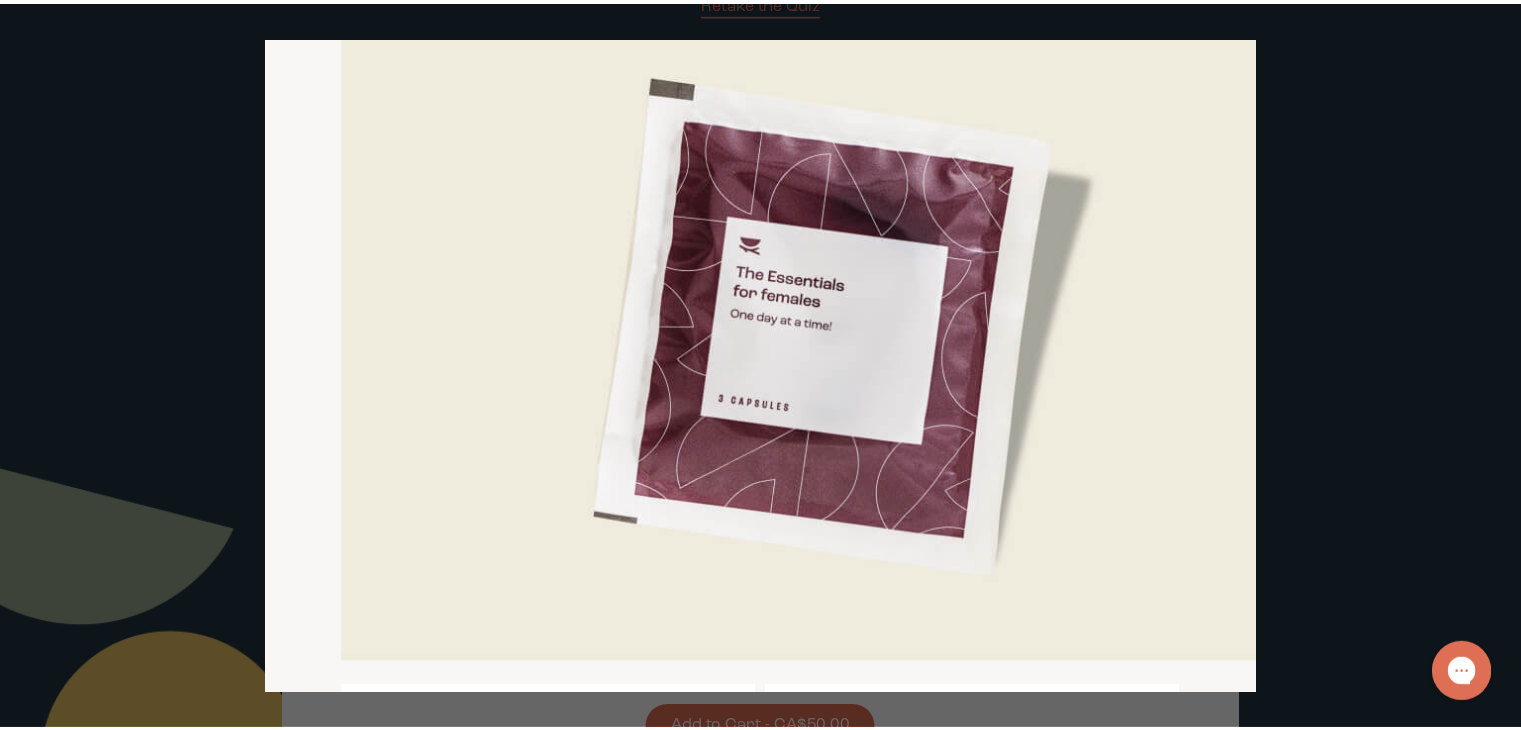 scroll, scrollTop: 0, scrollLeft: 0, axis: both 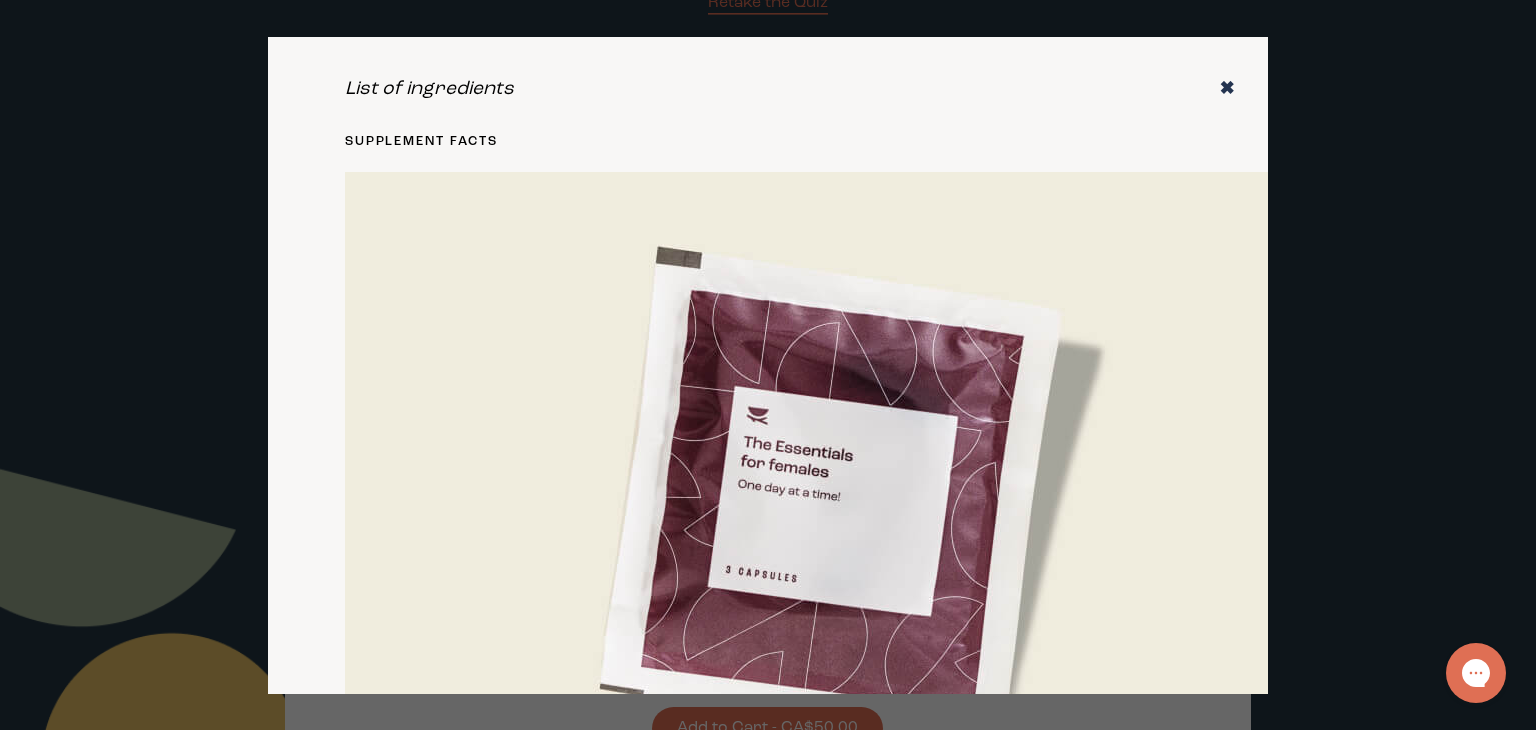 click on "✖" at bounding box center (1227, 89) 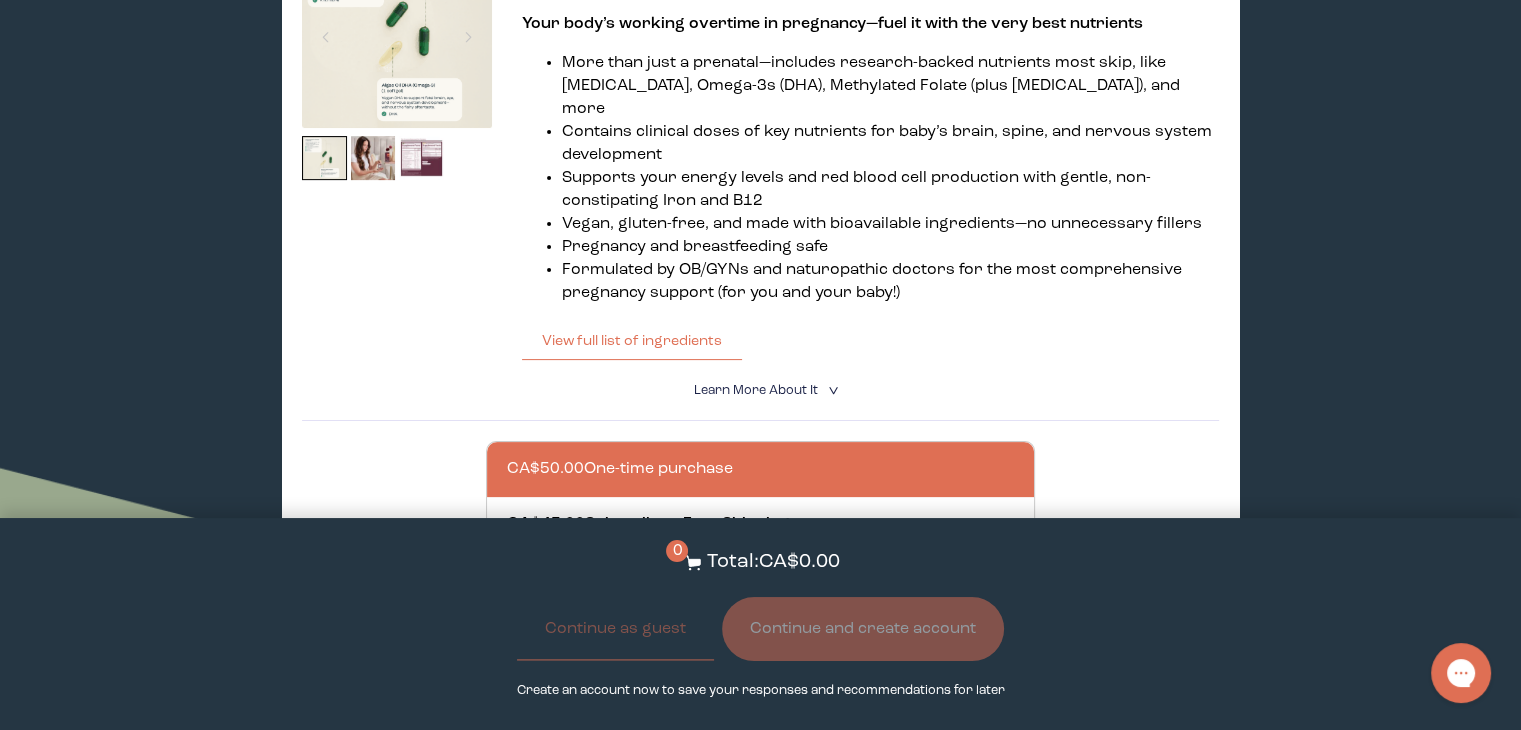 scroll, scrollTop: 444, scrollLeft: 0, axis: vertical 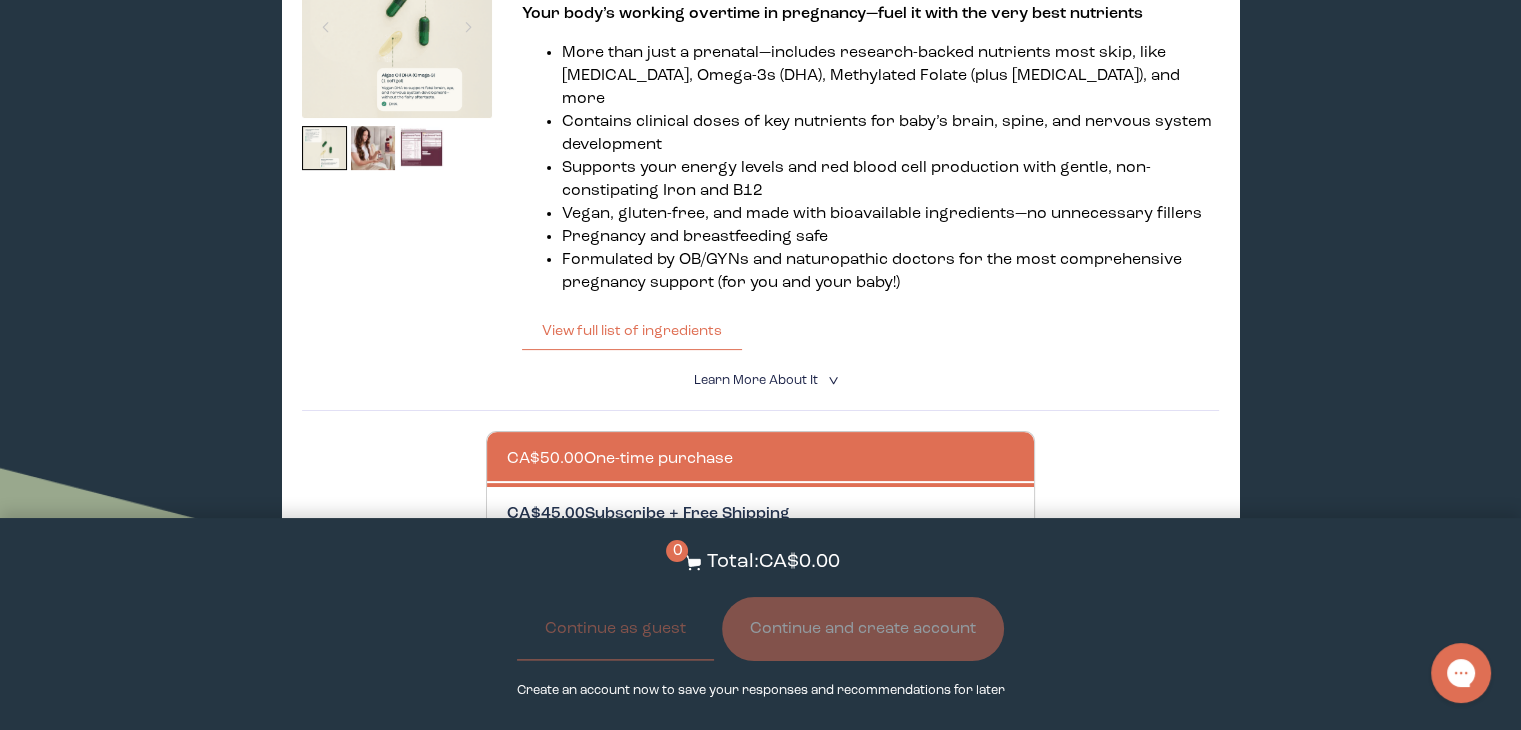 click at bounding box center (781, 514) 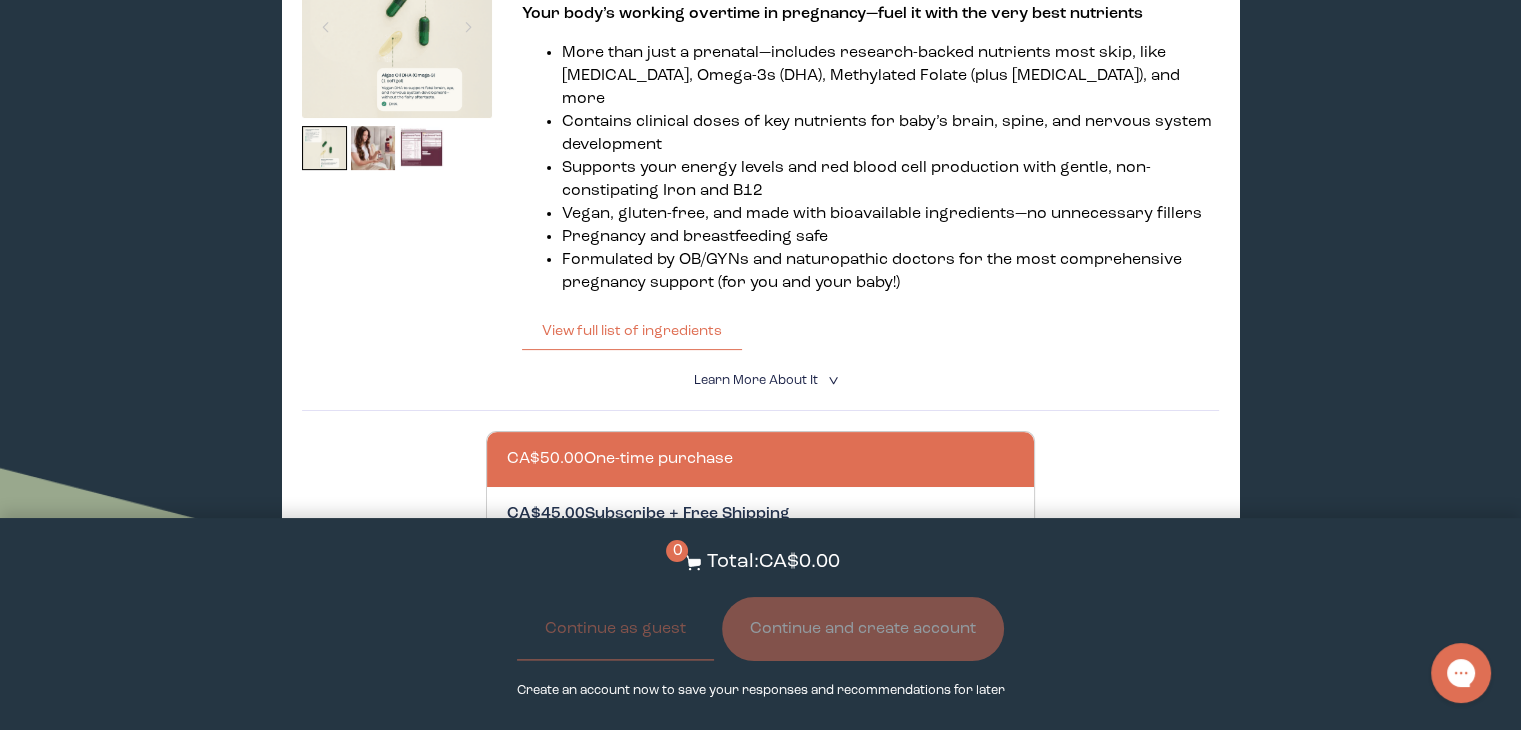 click on "CA$45.00  Subscribe     + Free Shipping" at bounding box center (506, 502) 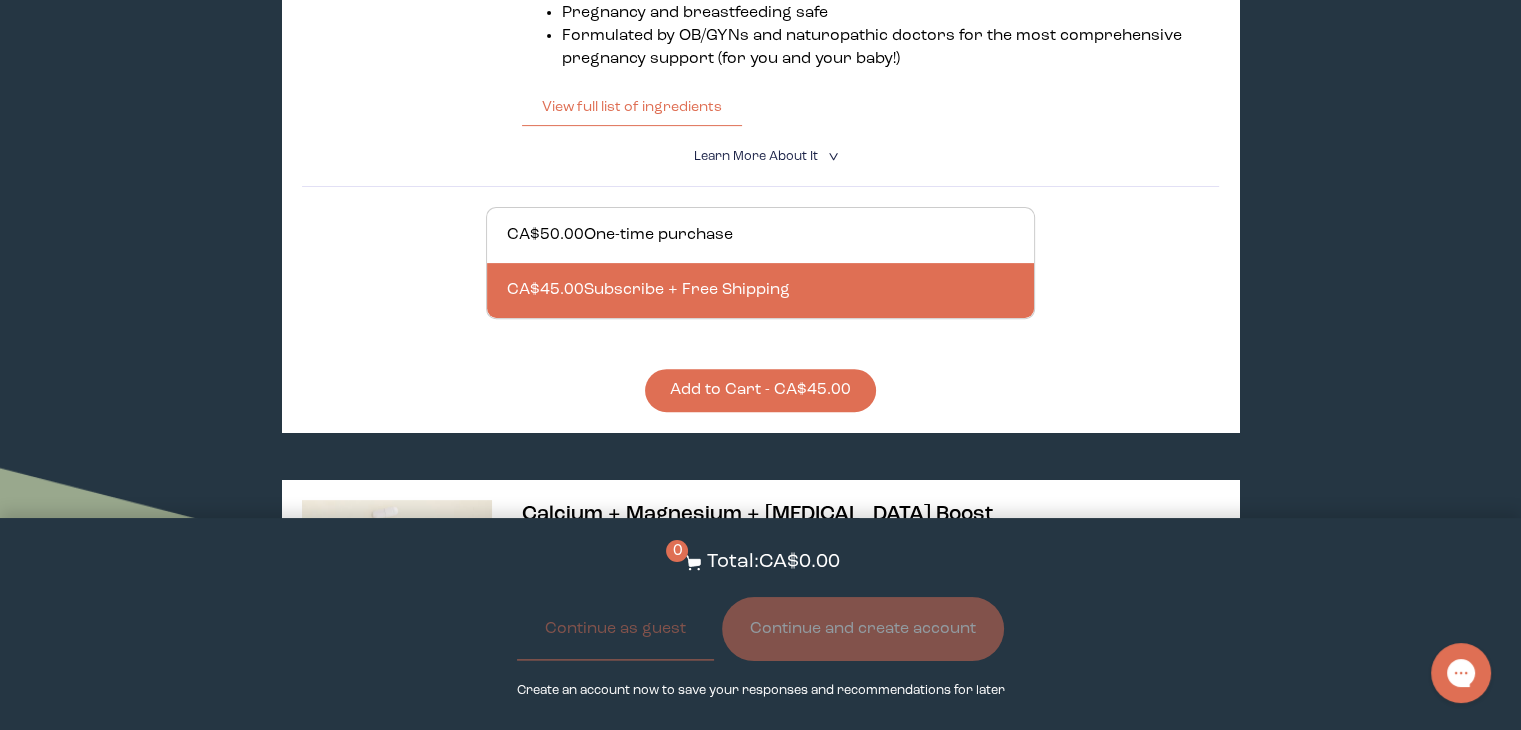 scroll, scrollTop: 758, scrollLeft: 0, axis: vertical 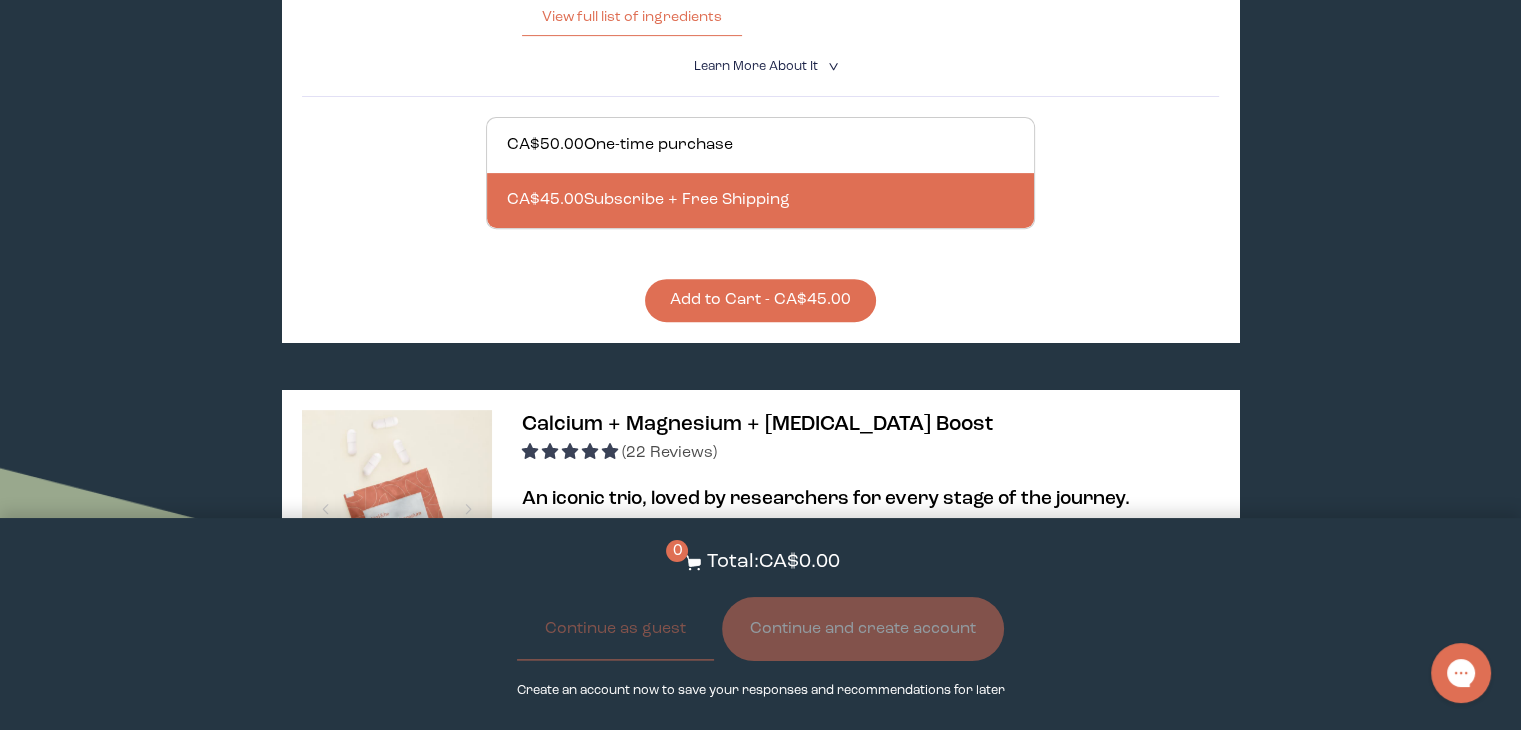 click on "Add to Cart - CA$45.00" at bounding box center [760, 300] 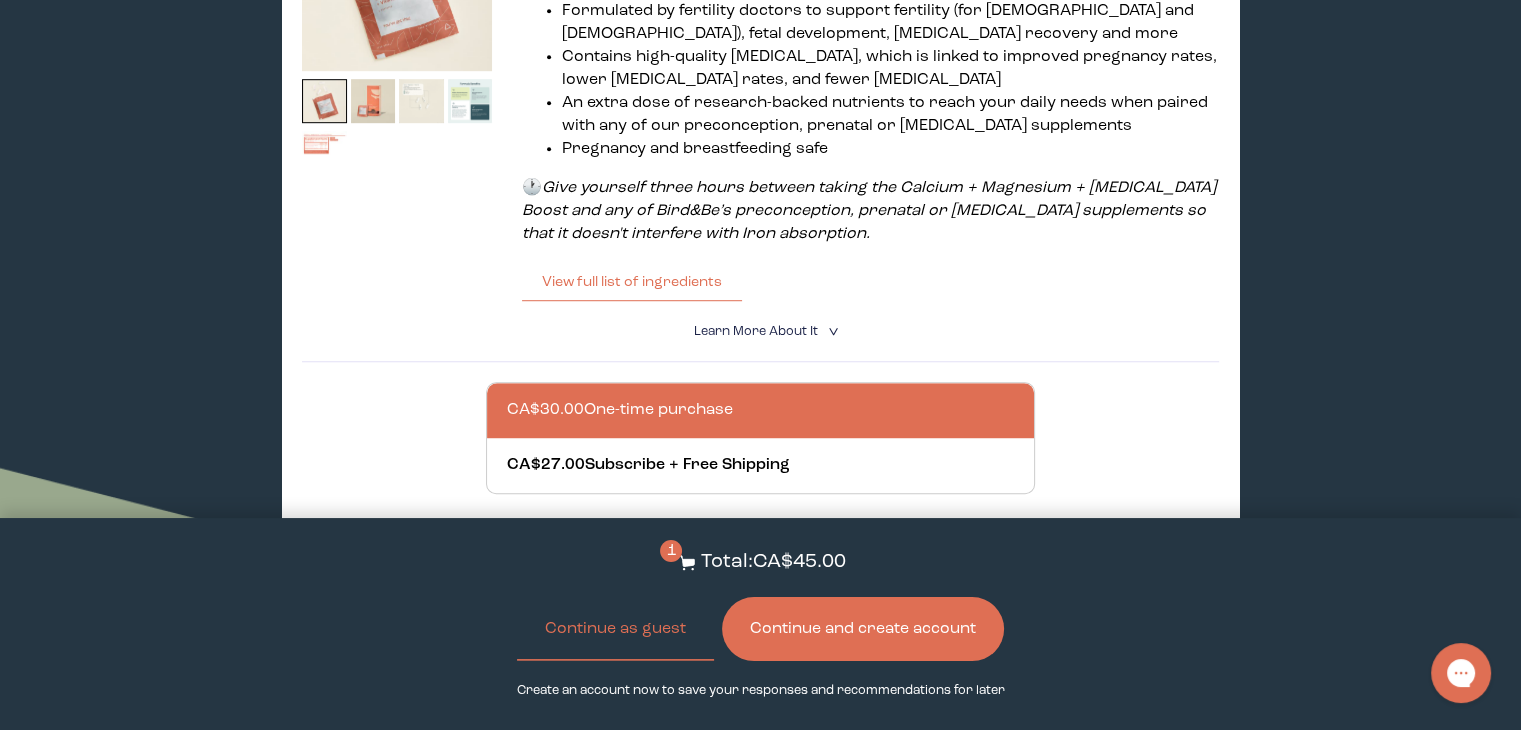 scroll, scrollTop: 1190, scrollLeft: 0, axis: vertical 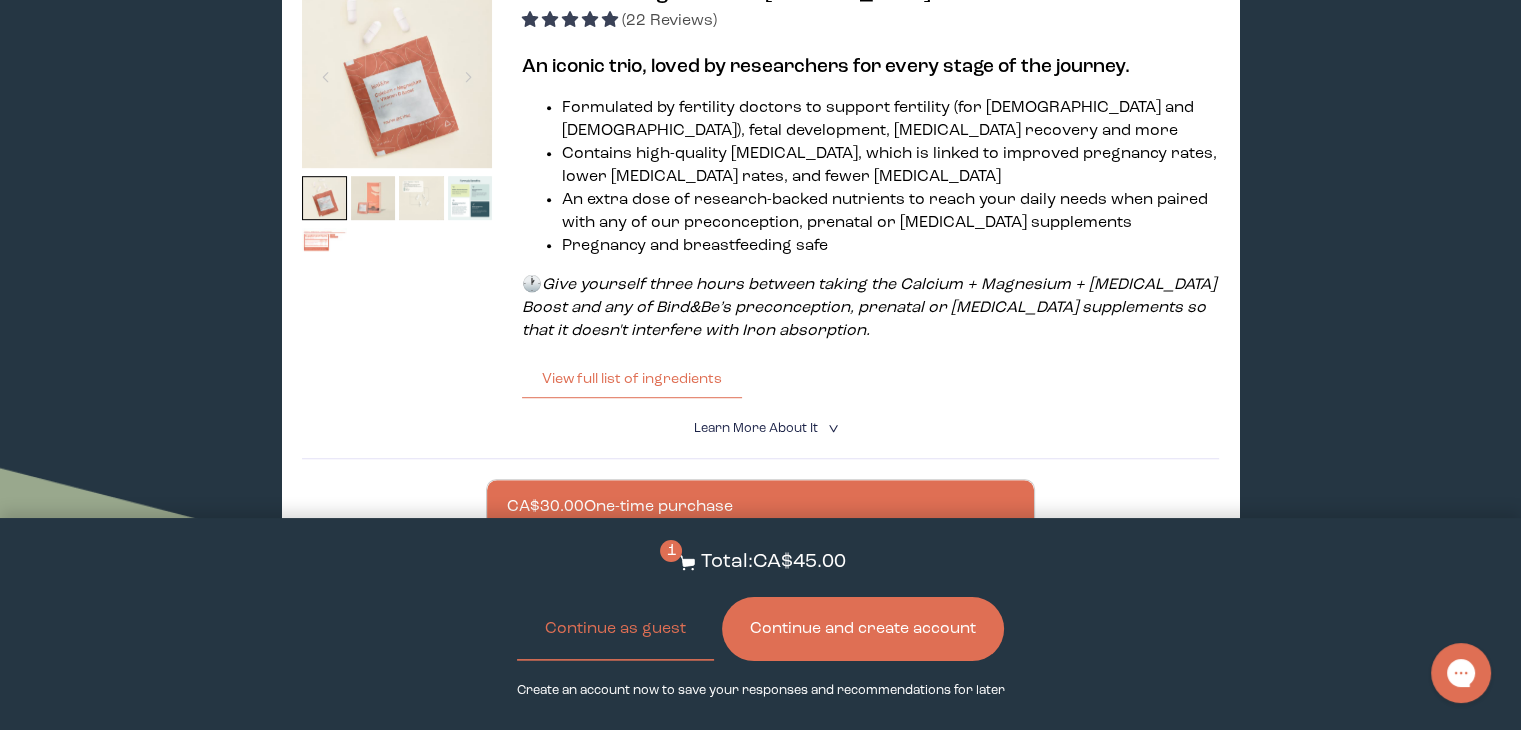 click at bounding box center (373, 198) 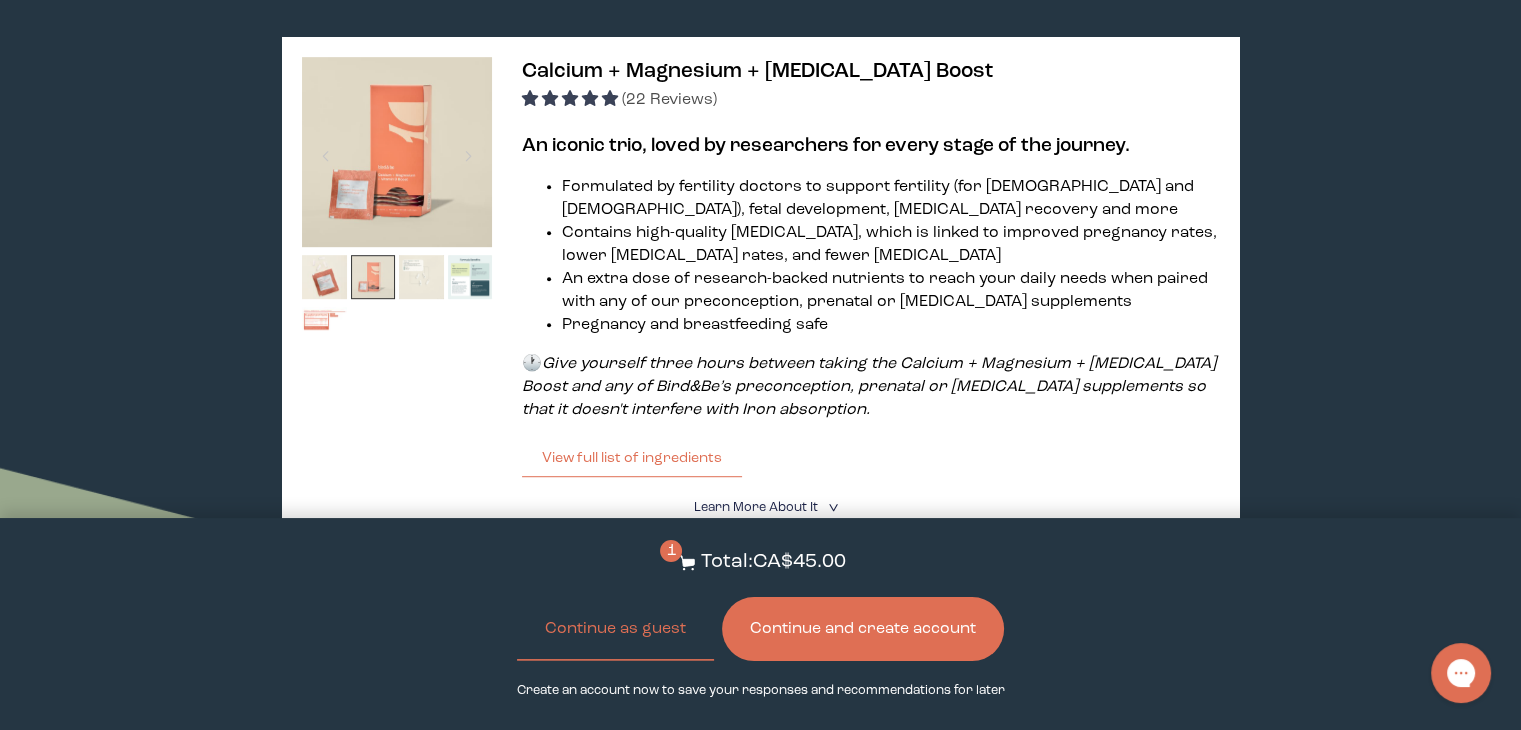 scroll, scrollTop: 1108, scrollLeft: 0, axis: vertical 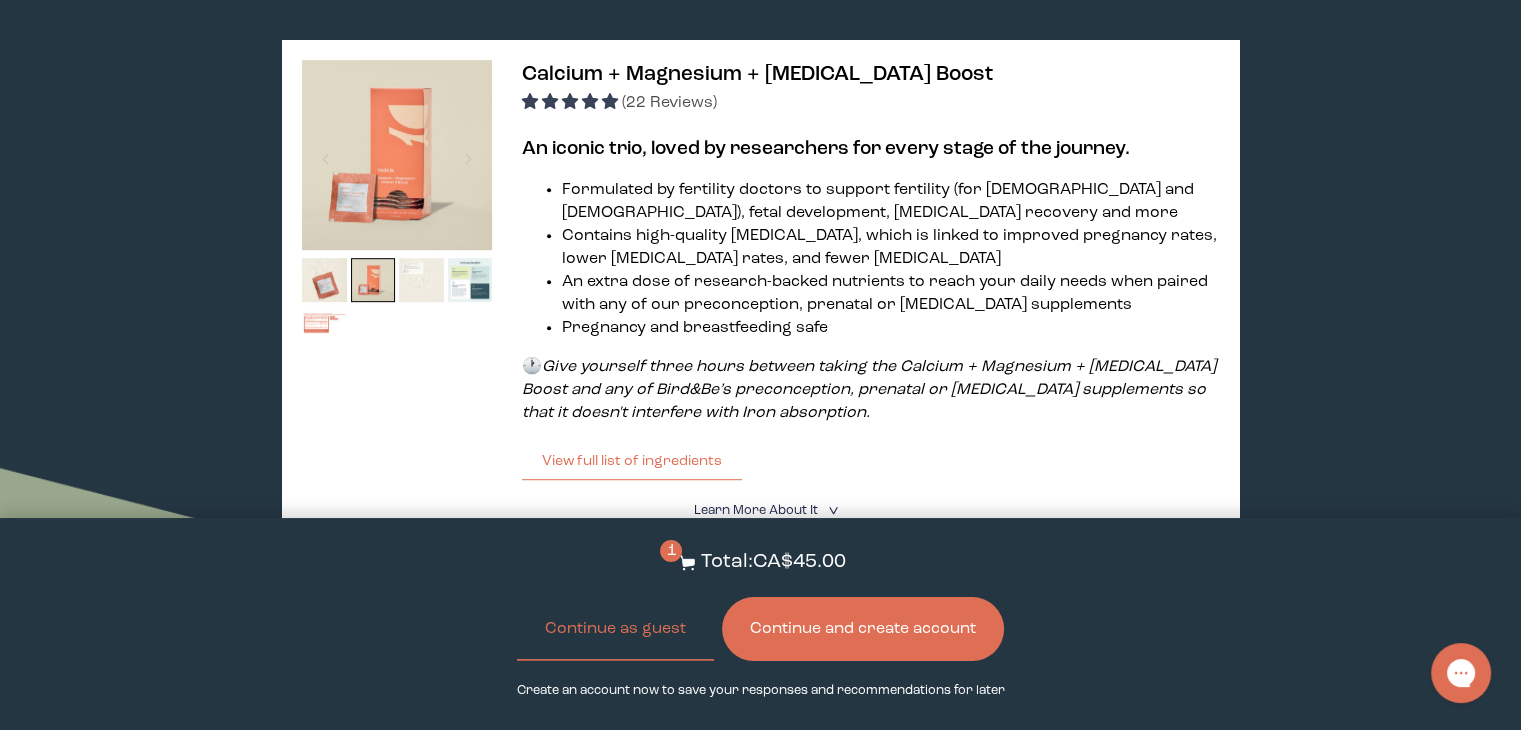 click at bounding box center (421, 280) 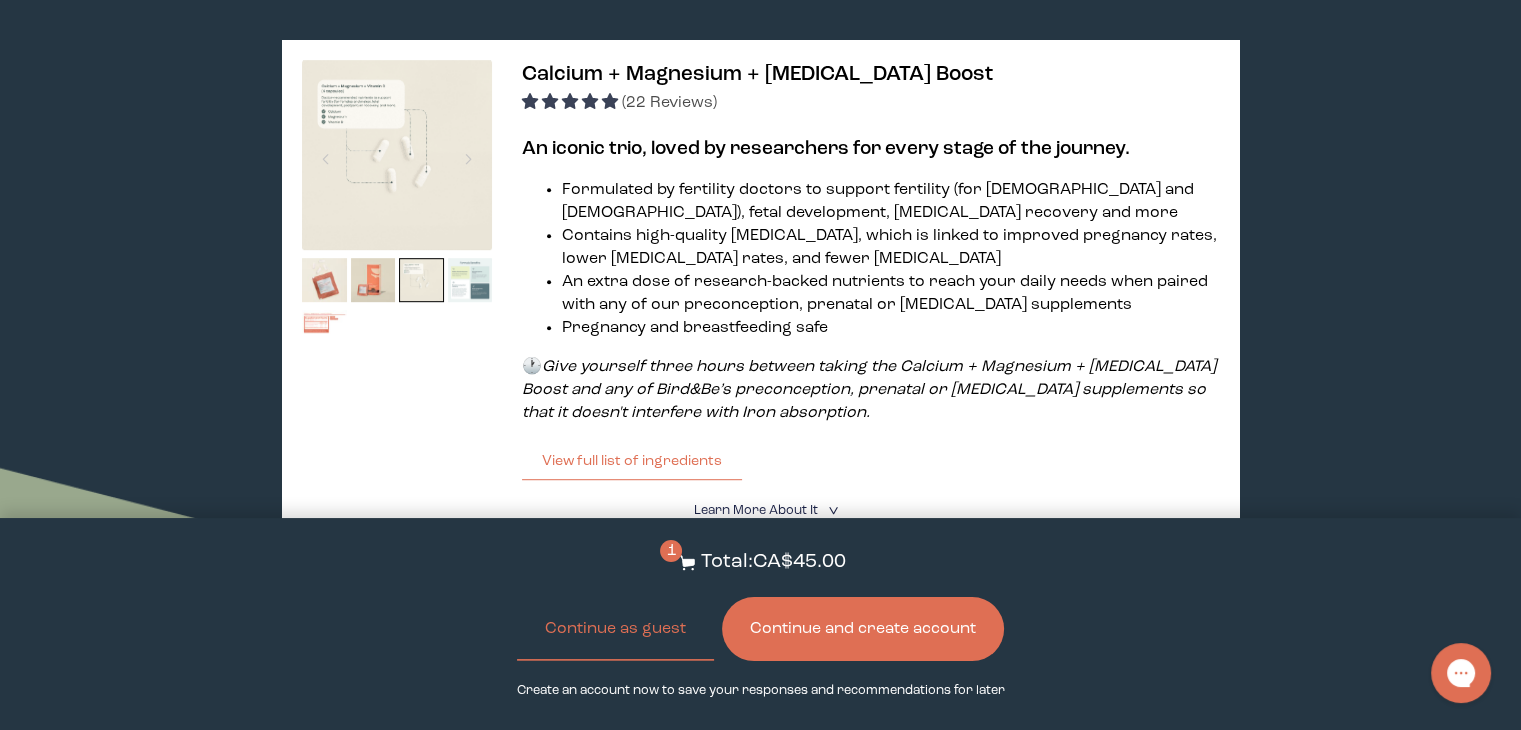 click at bounding box center [470, 280] 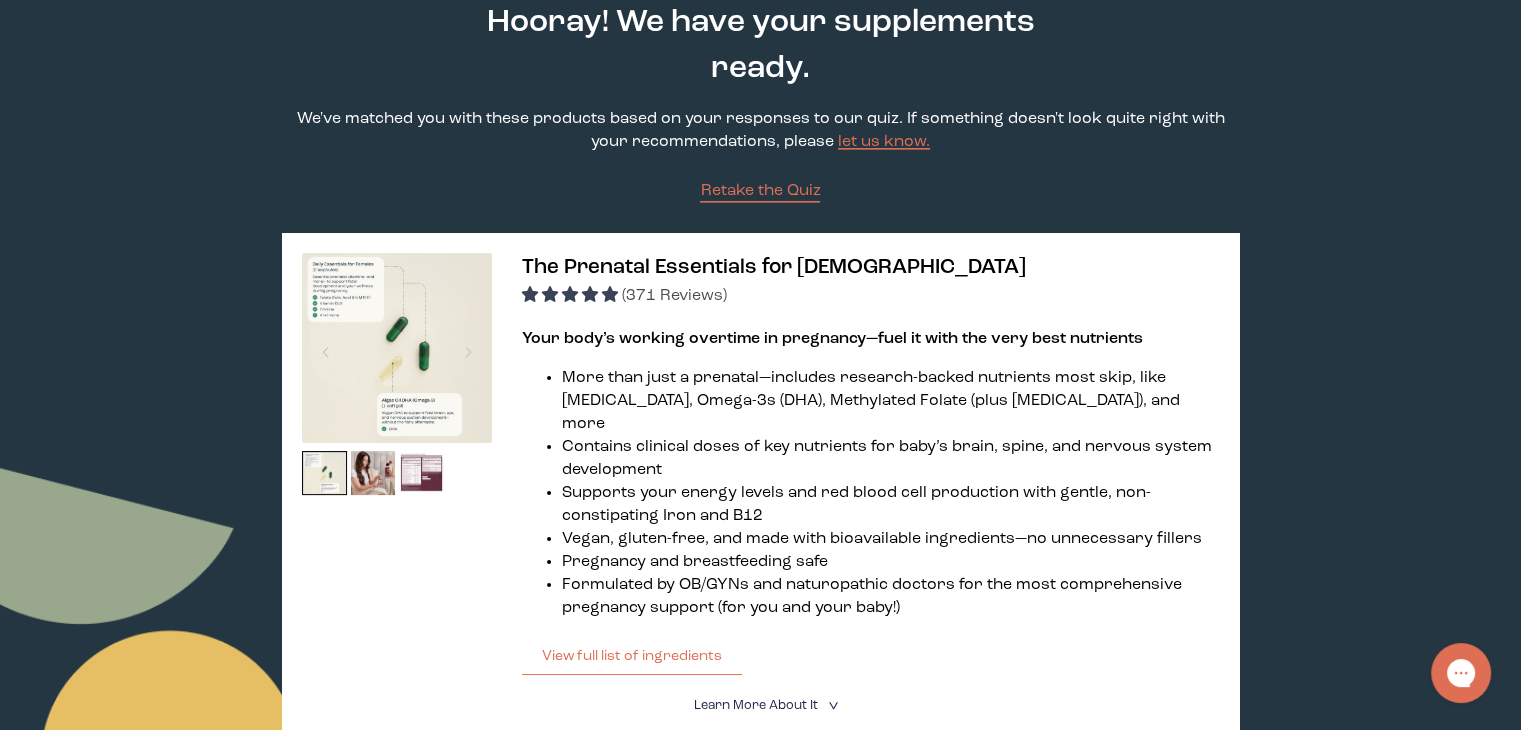 scroll, scrollTop: 0, scrollLeft: 0, axis: both 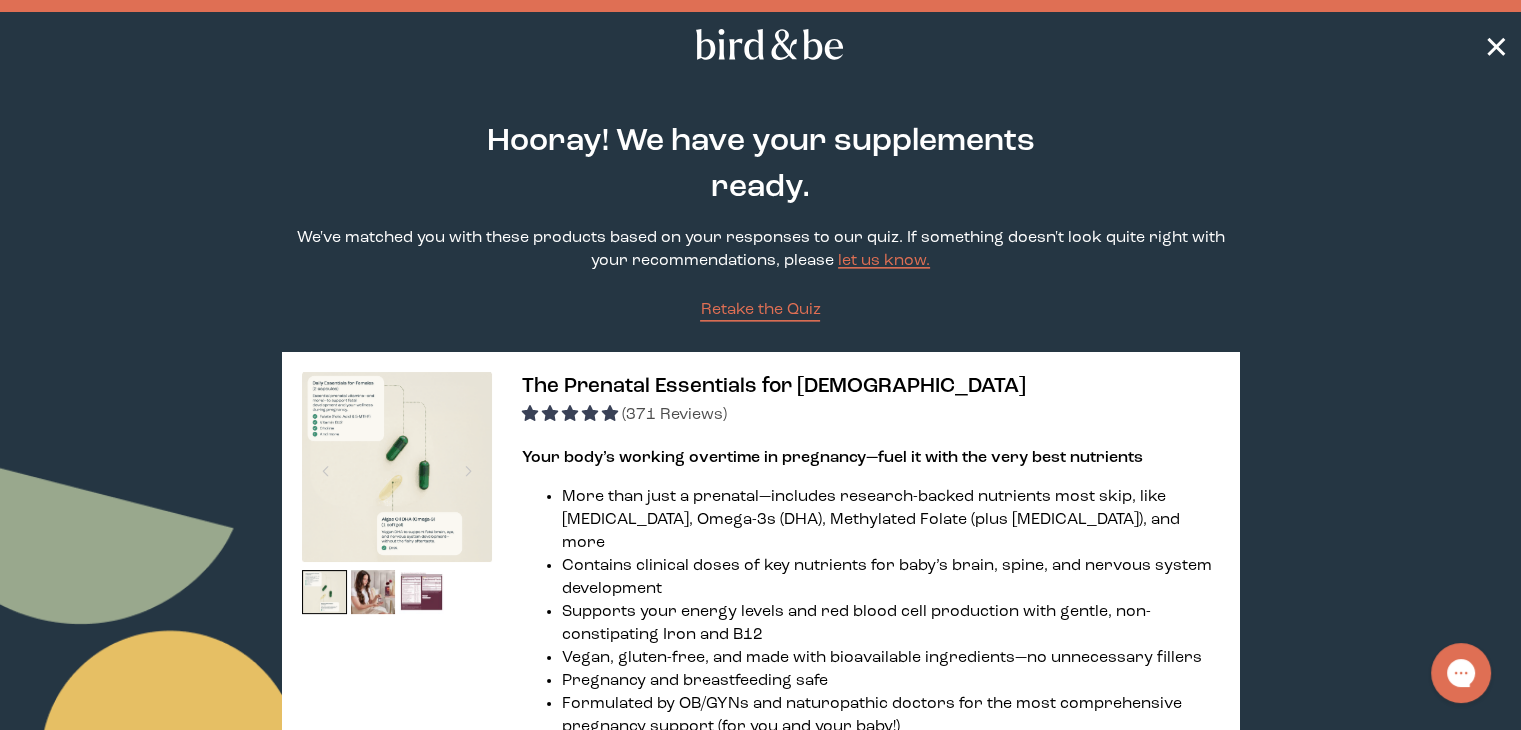 click on "✕" at bounding box center [1496, 45] 